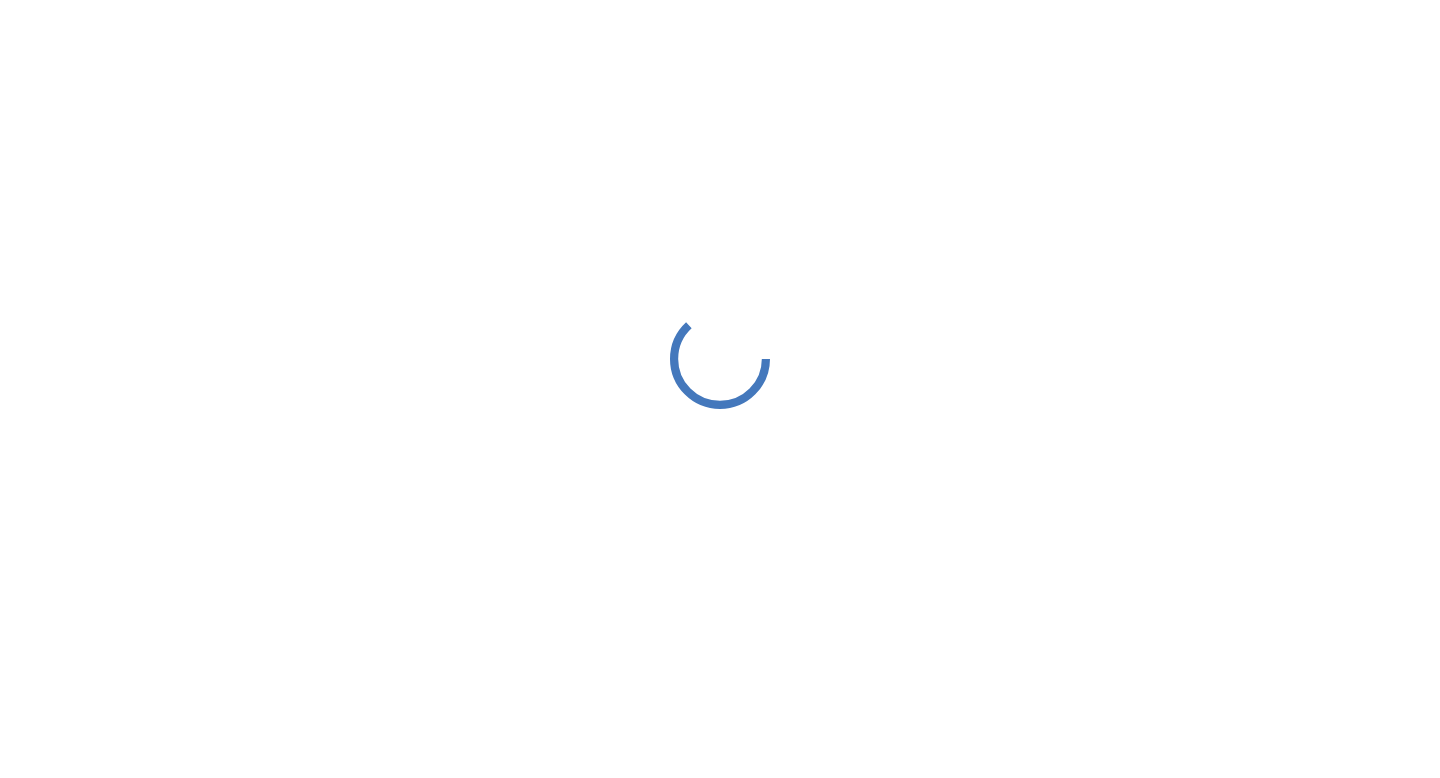 scroll, scrollTop: 0, scrollLeft: 0, axis: both 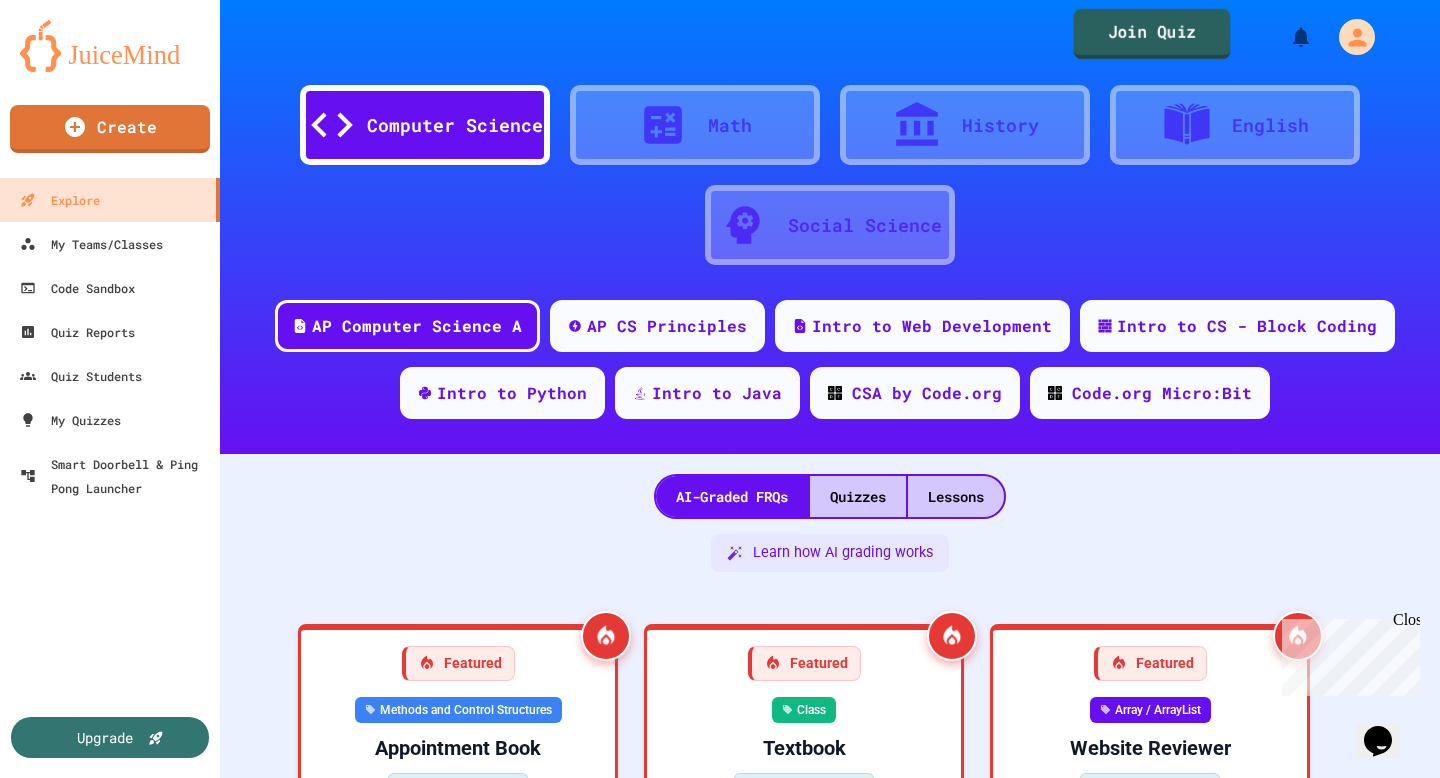click on "Join Quiz" at bounding box center (1151, 34) 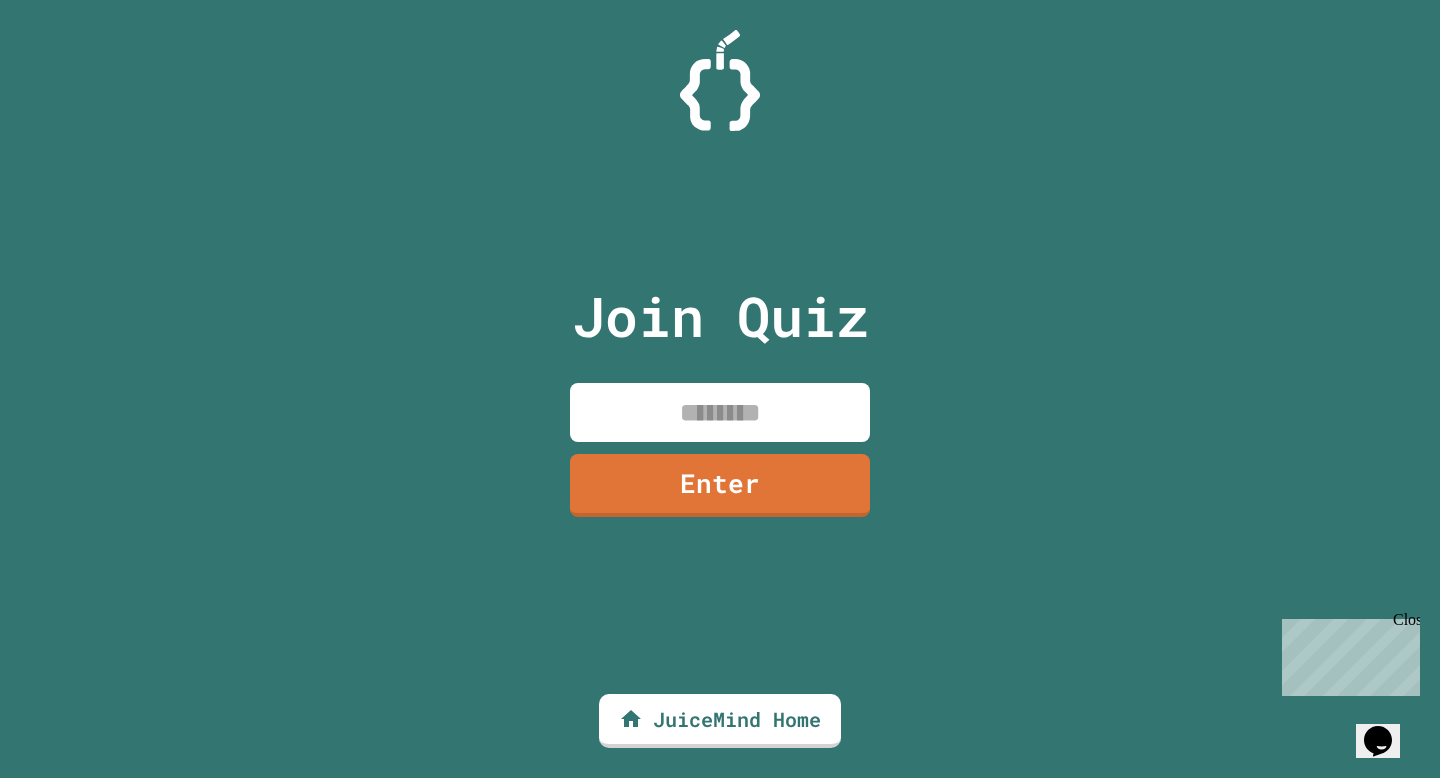 click at bounding box center [720, 412] 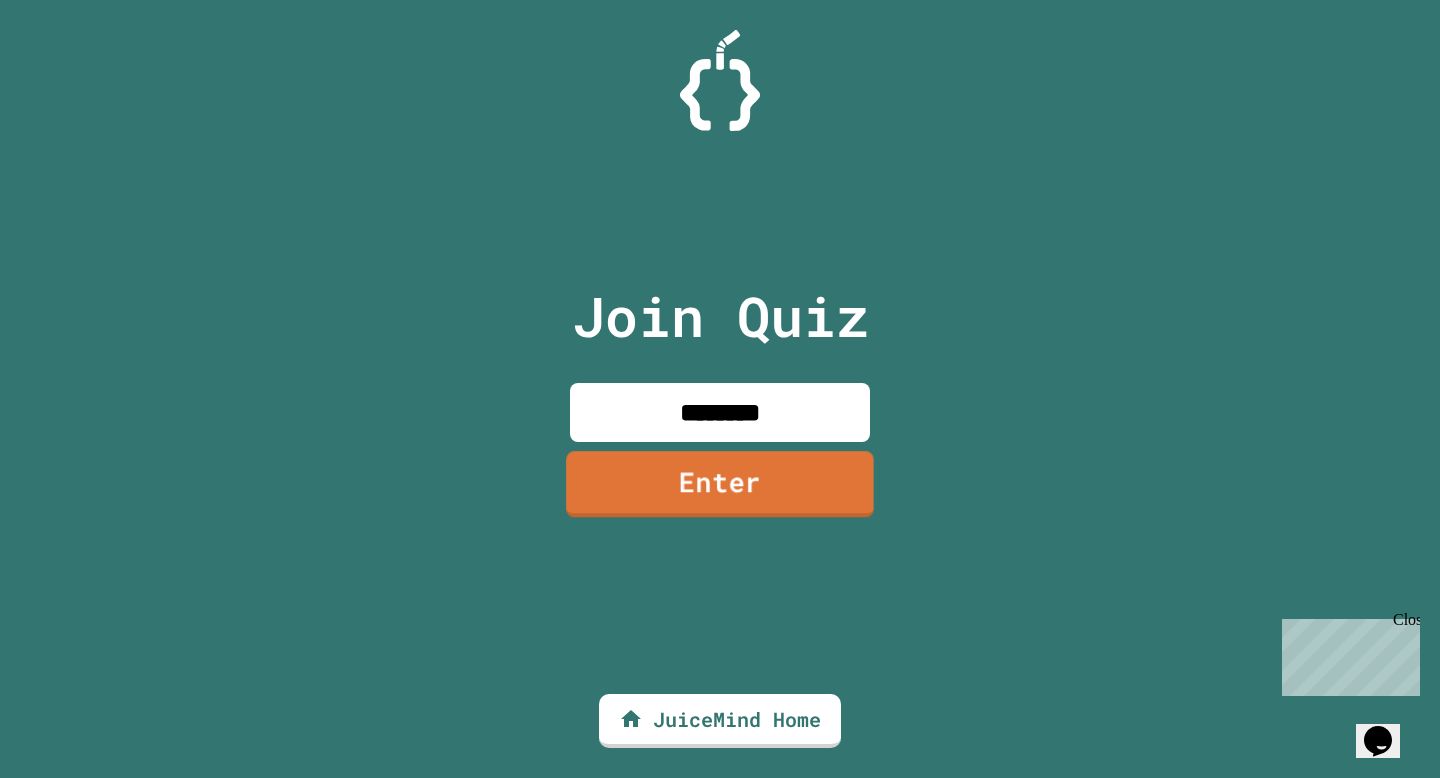 type on "********" 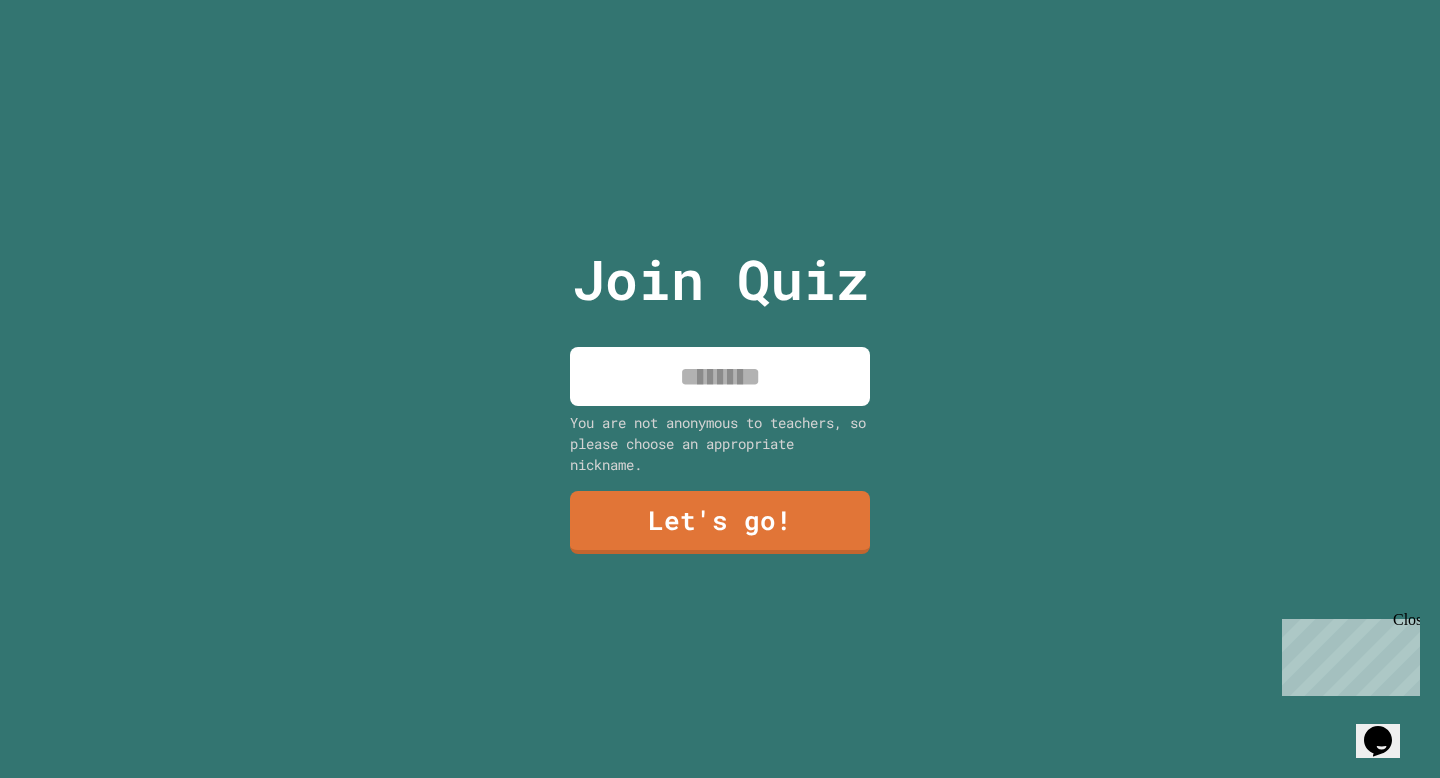 click at bounding box center [720, 376] 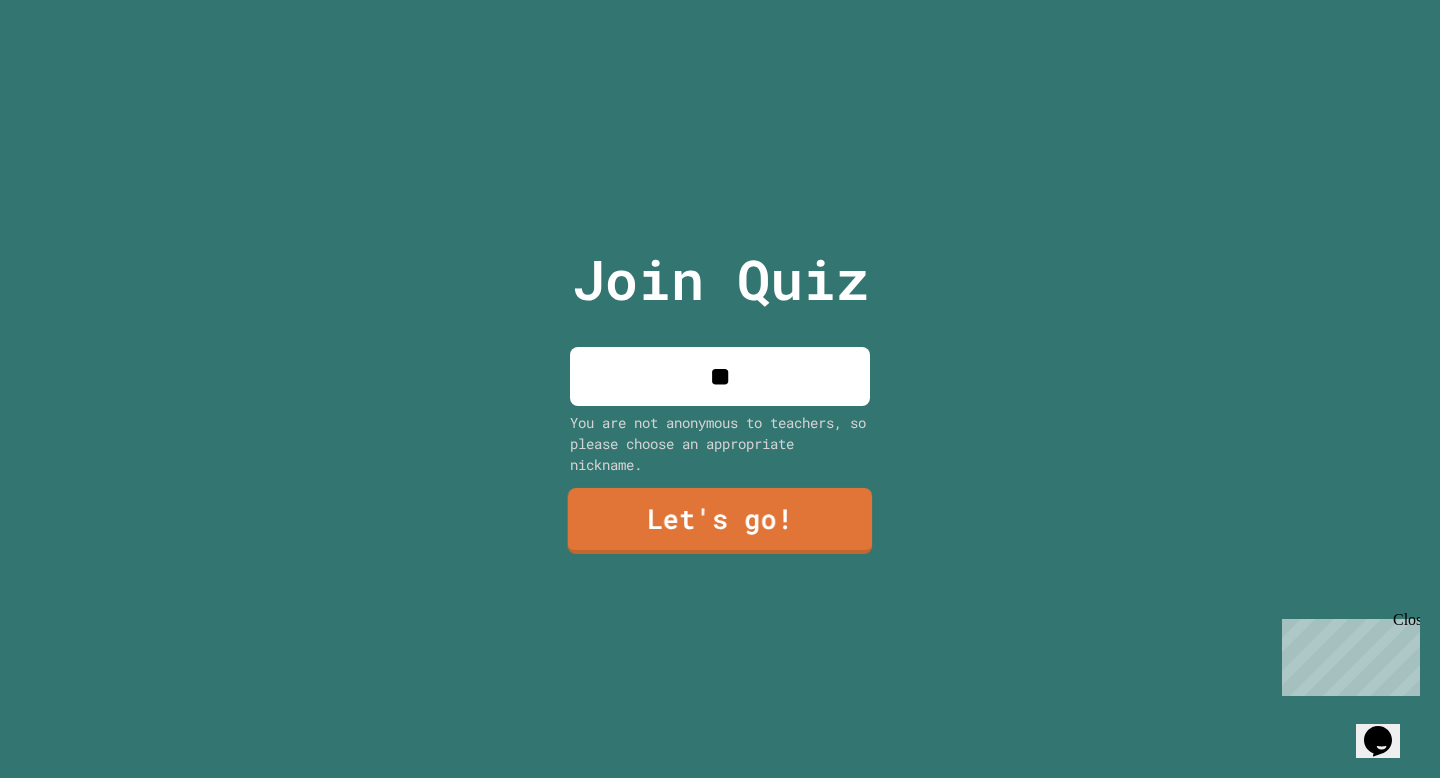 type on "**" 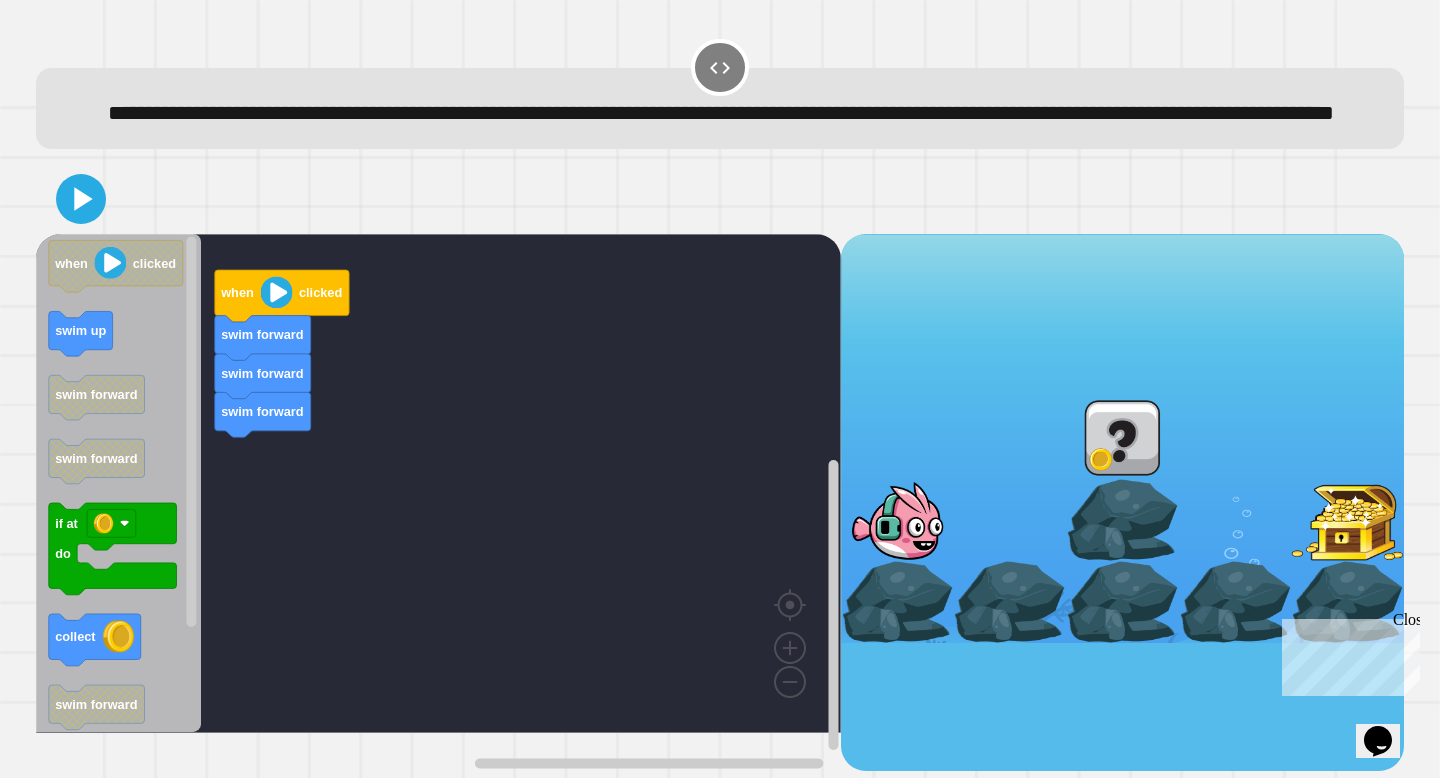 click on "when clicked swim forward swim forward swim forward when clicked swim up swim forward swim forward if at do collect swim forward swim down swim forward" at bounding box center [438, 502] 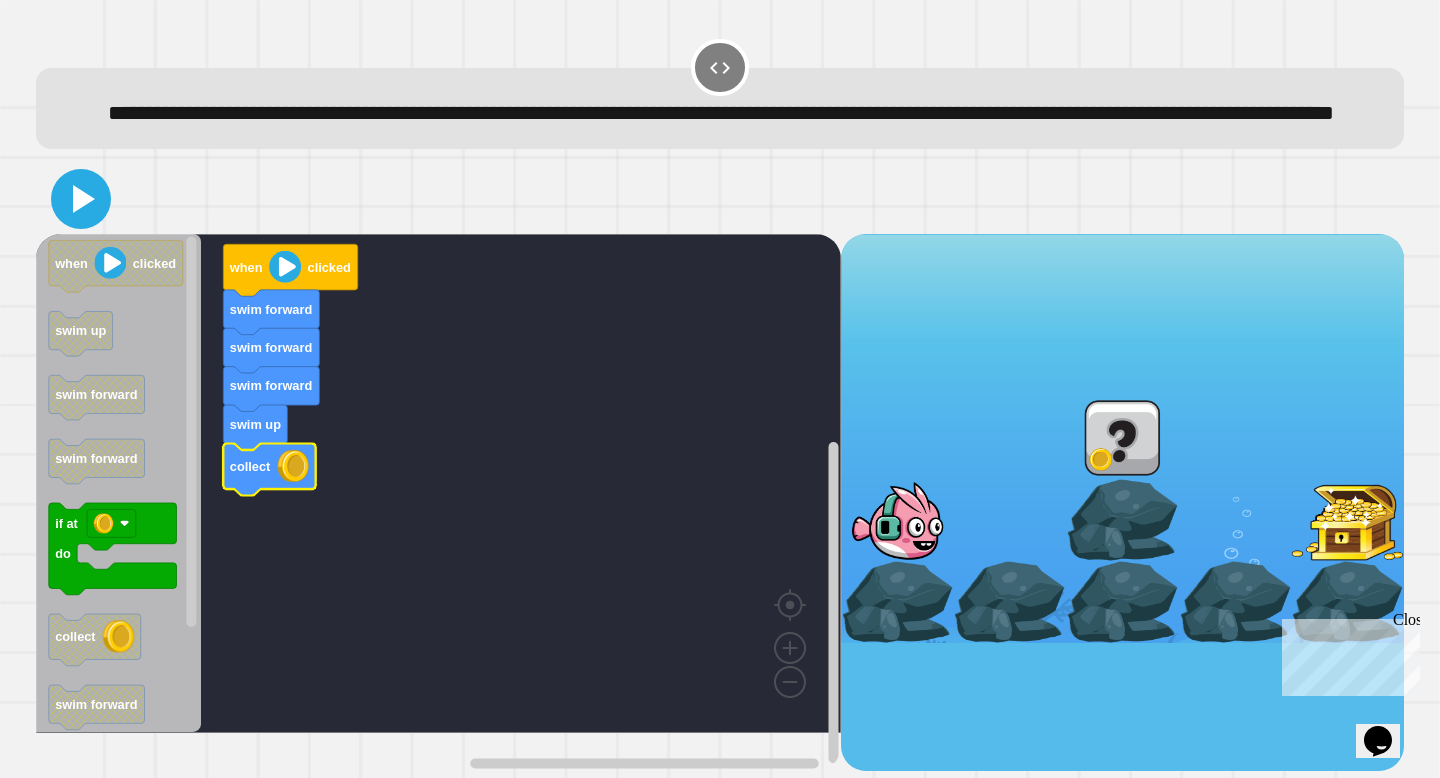 click 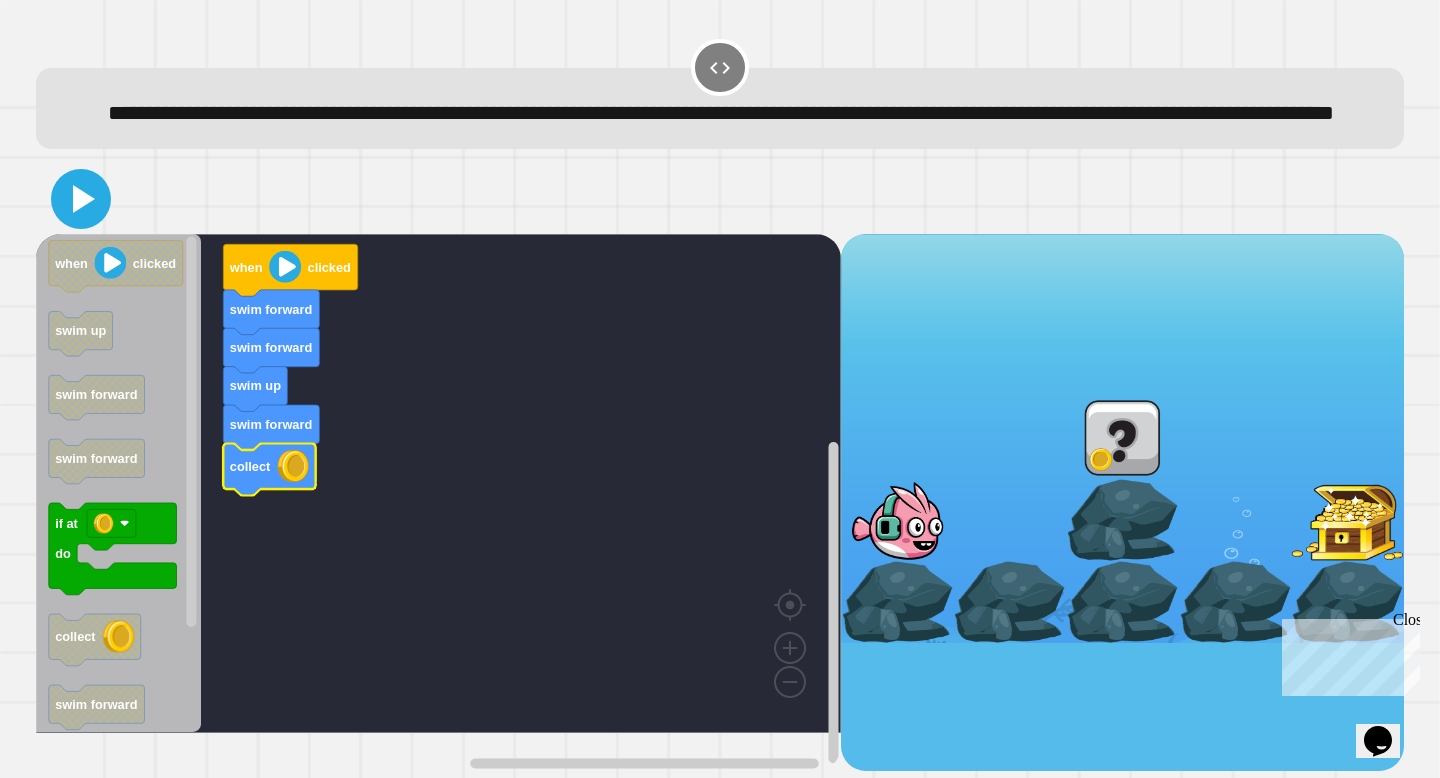click 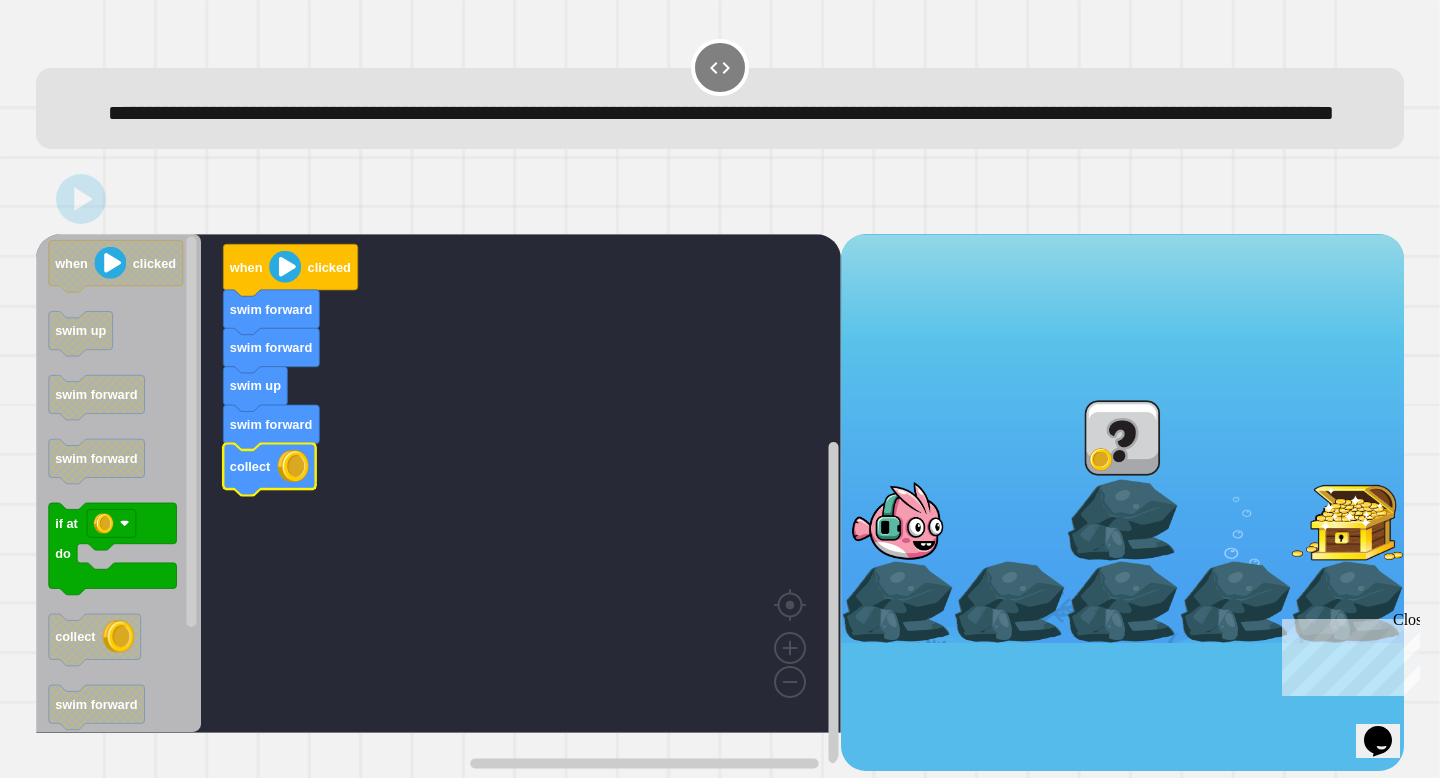 click at bounding box center [2377, 514] 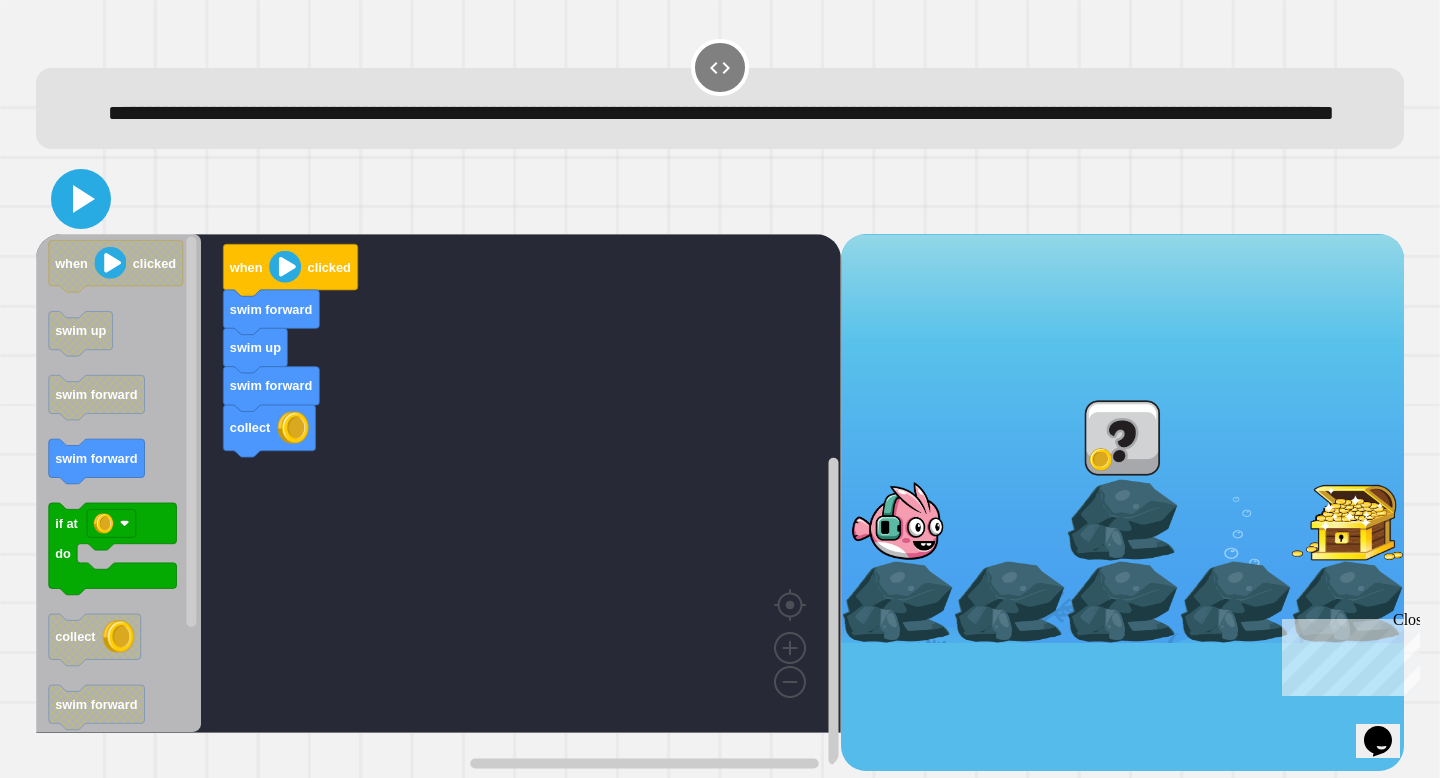 click 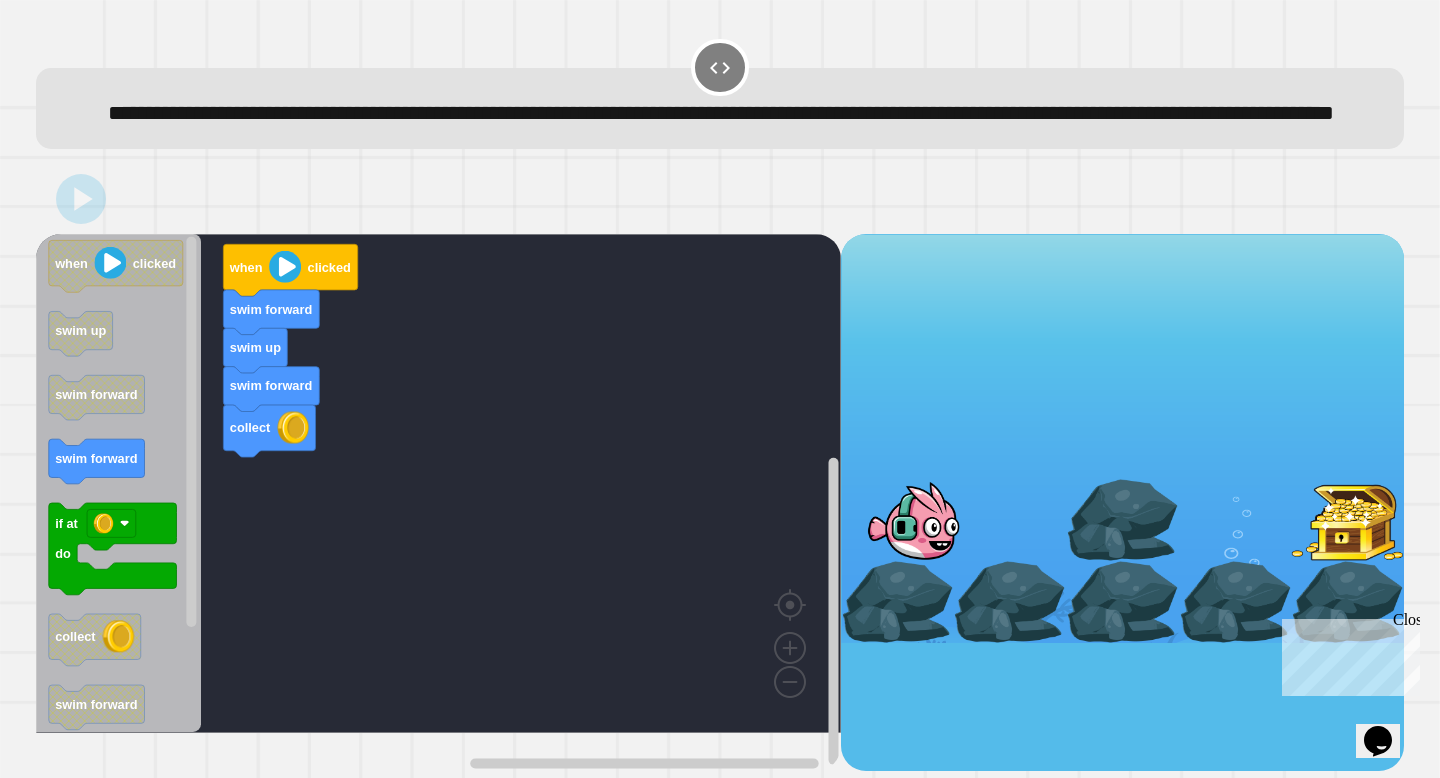 click at bounding box center (2377, 514) 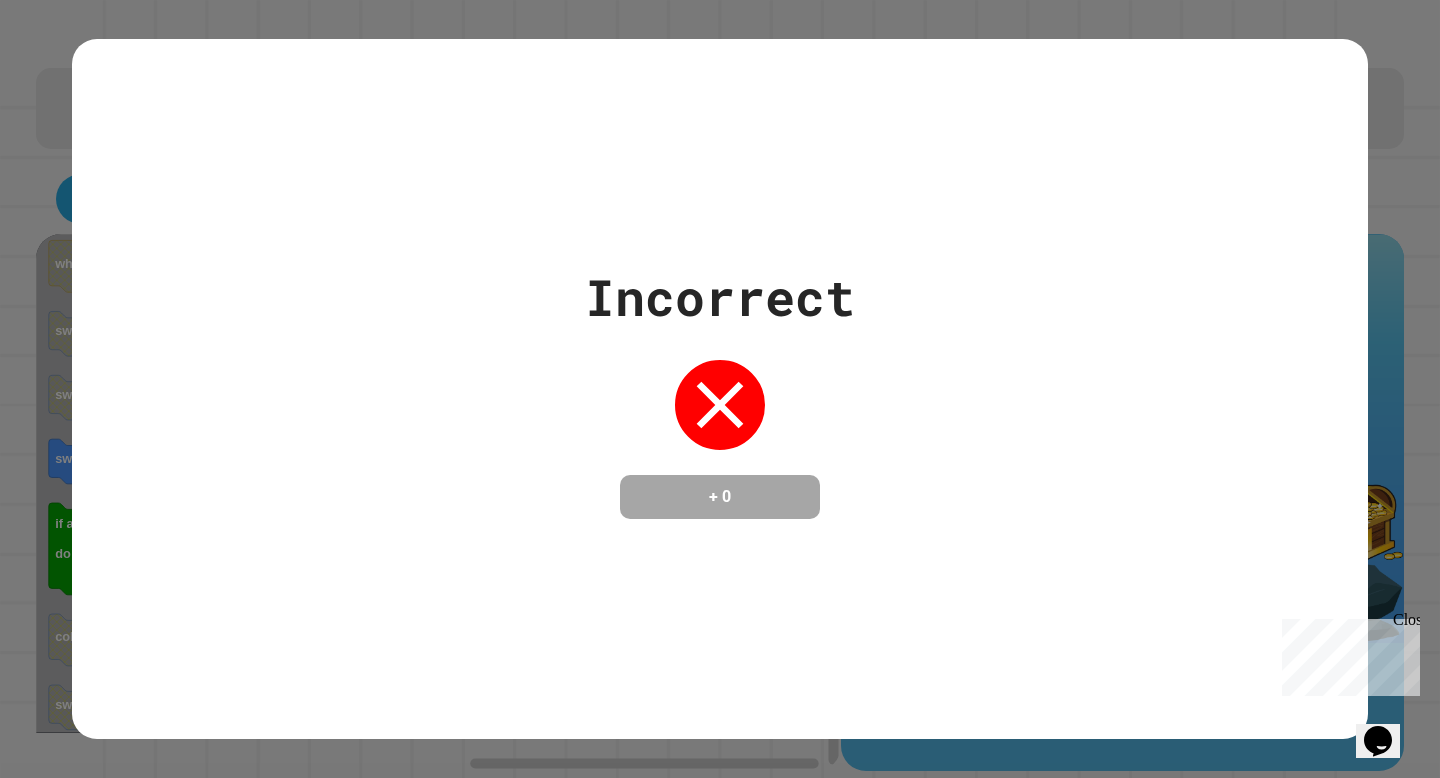 click 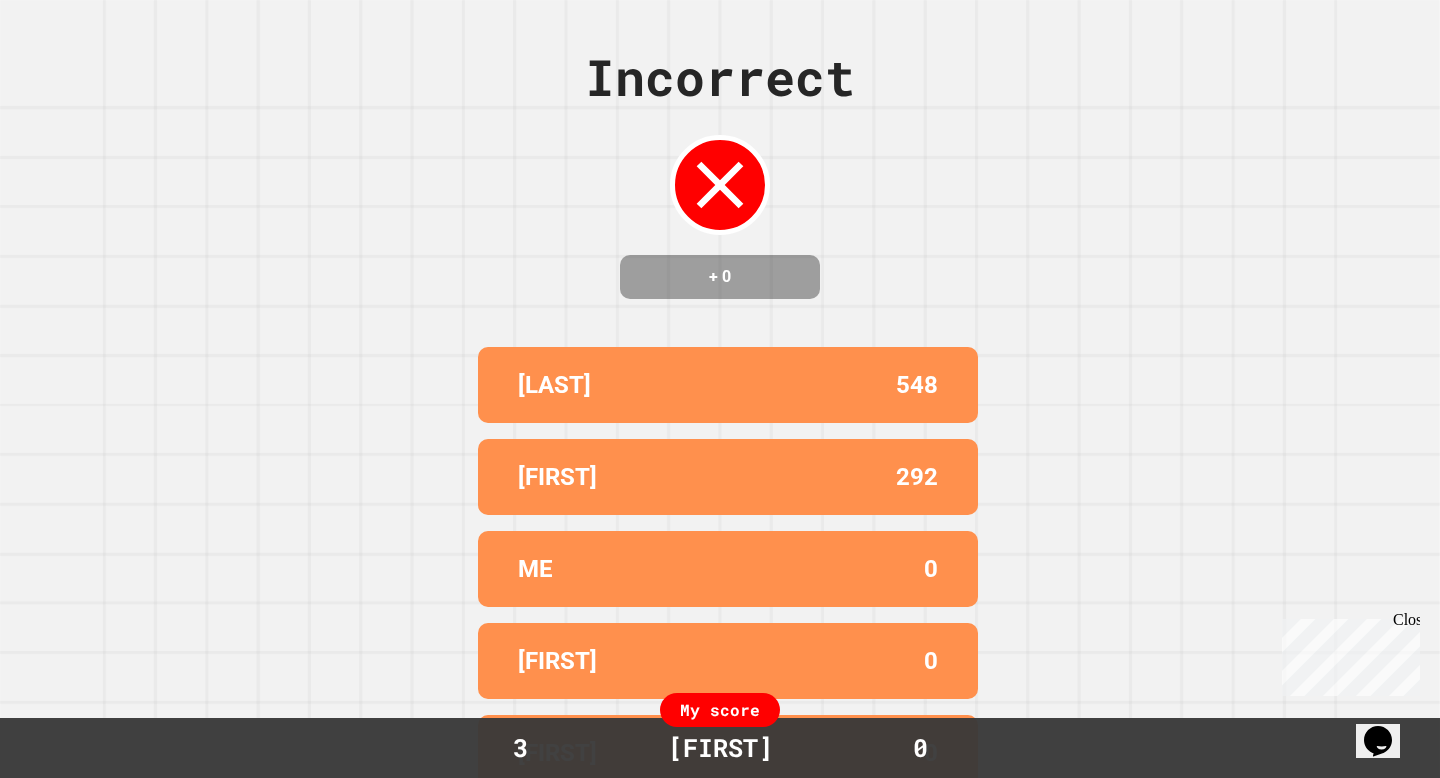 scroll, scrollTop: 39, scrollLeft: 0, axis: vertical 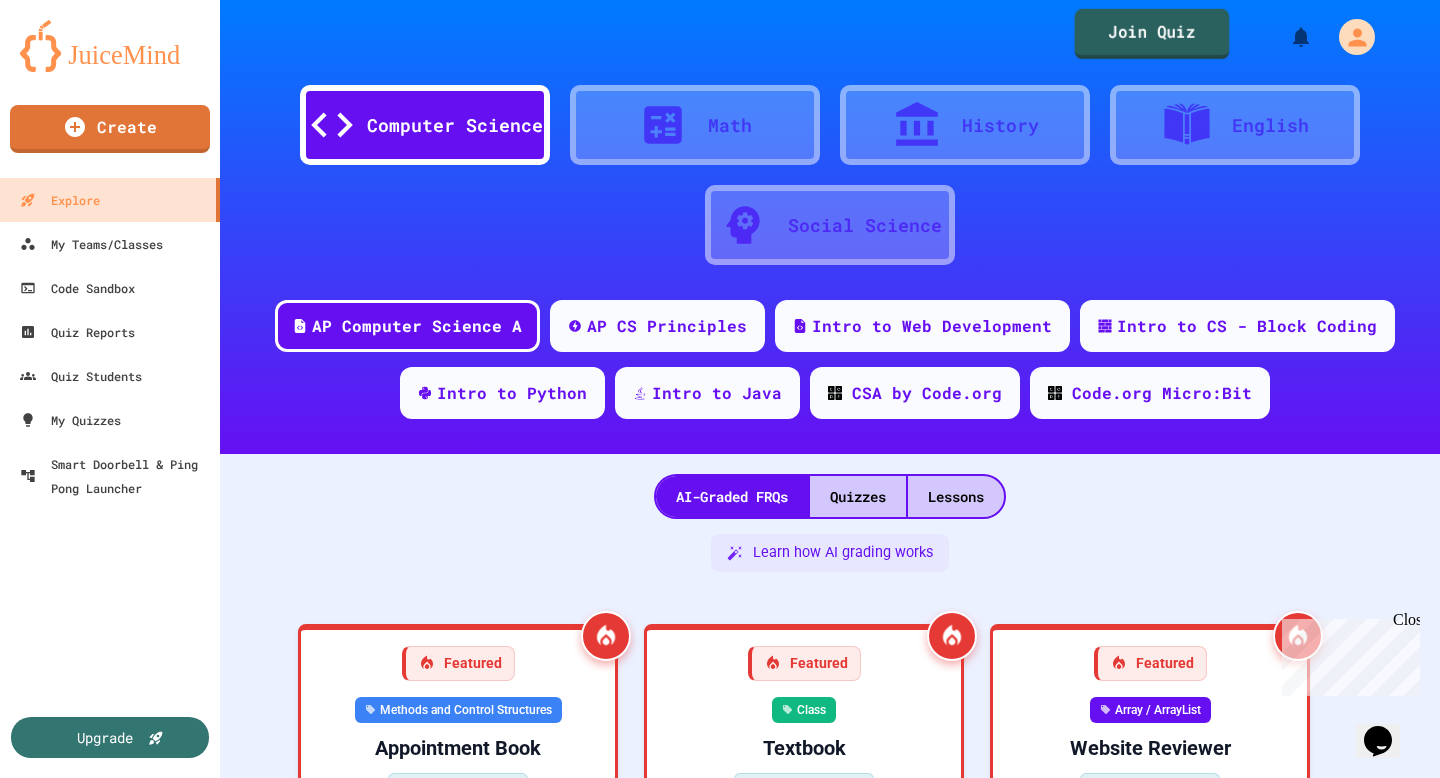 click on "Join Quiz" at bounding box center (1152, 34) 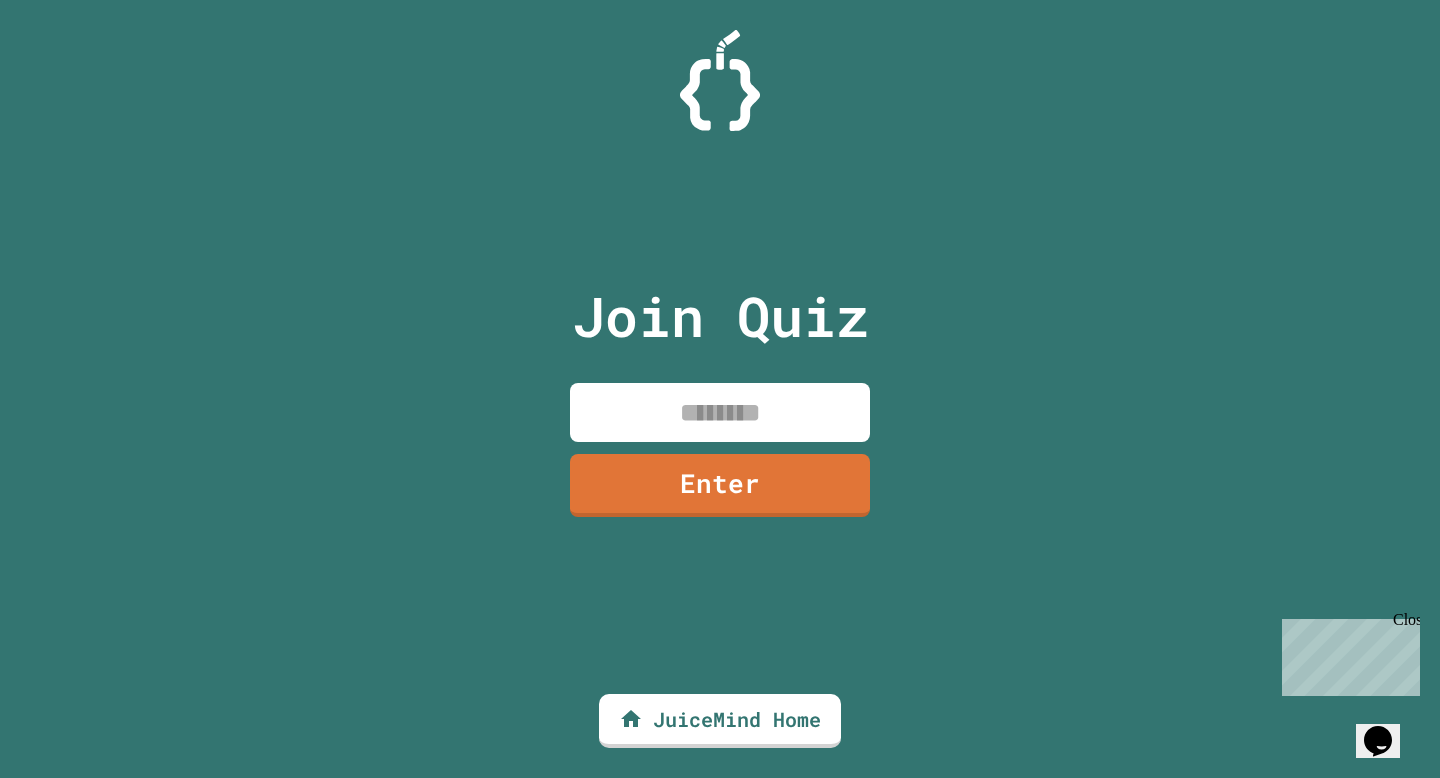 click at bounding box center (720, 412) 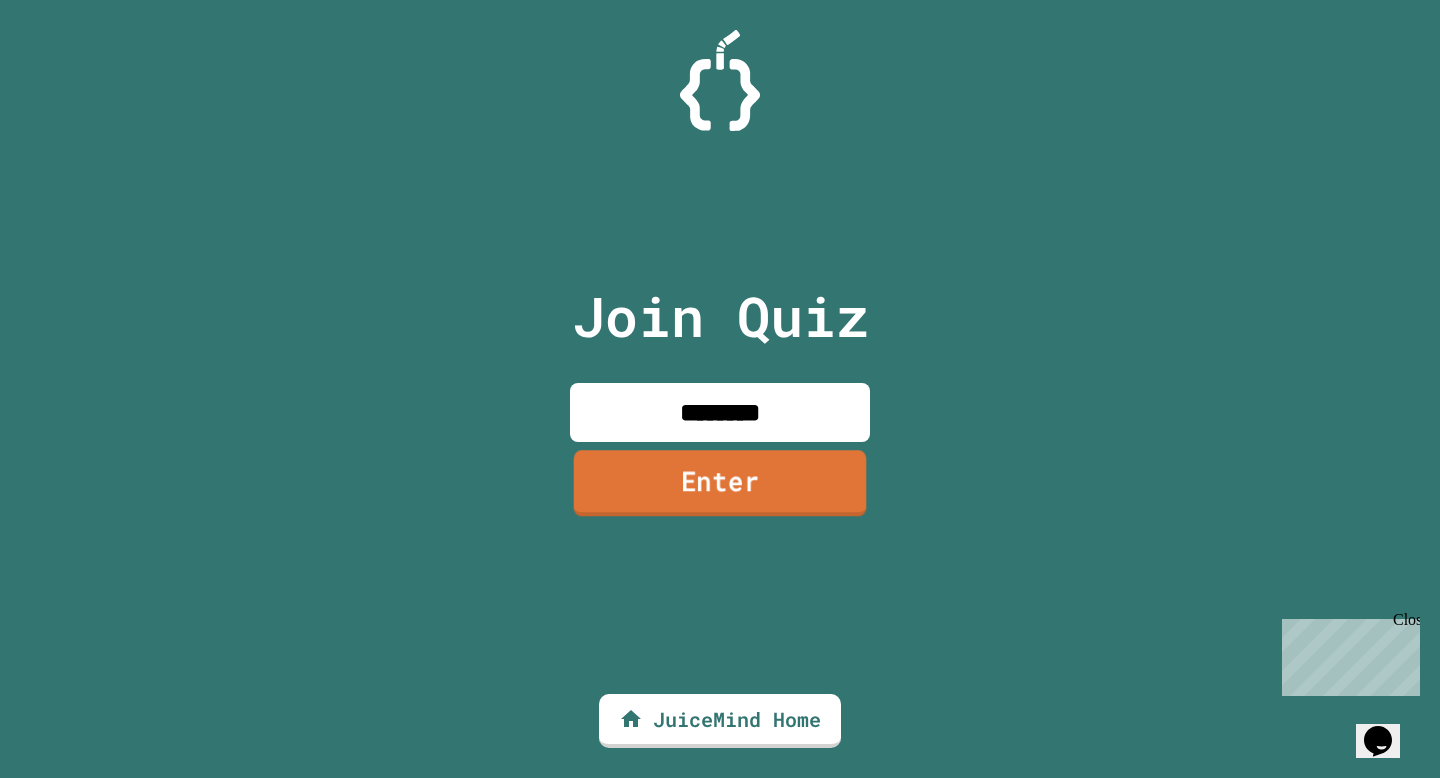 type on "********" 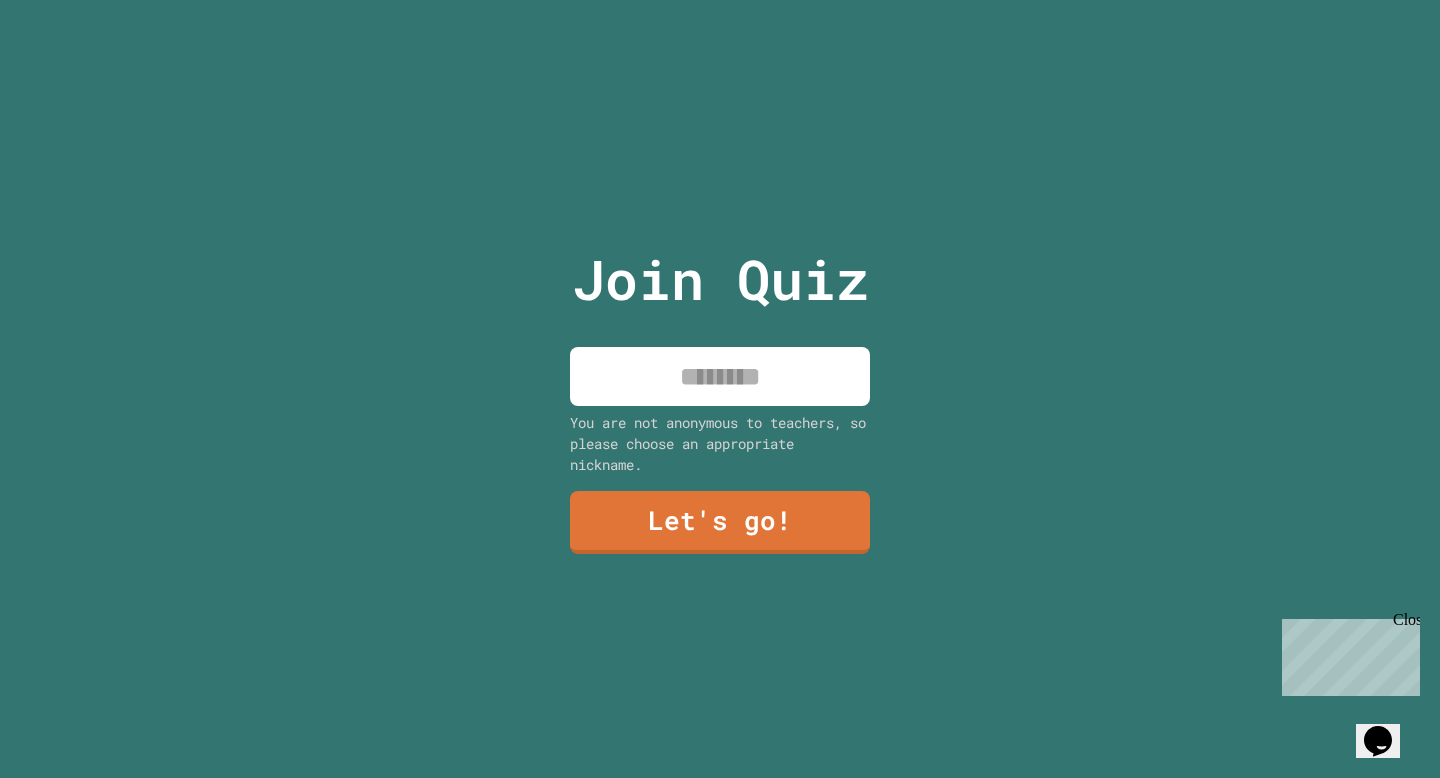 click at bounding box center (720, 376) 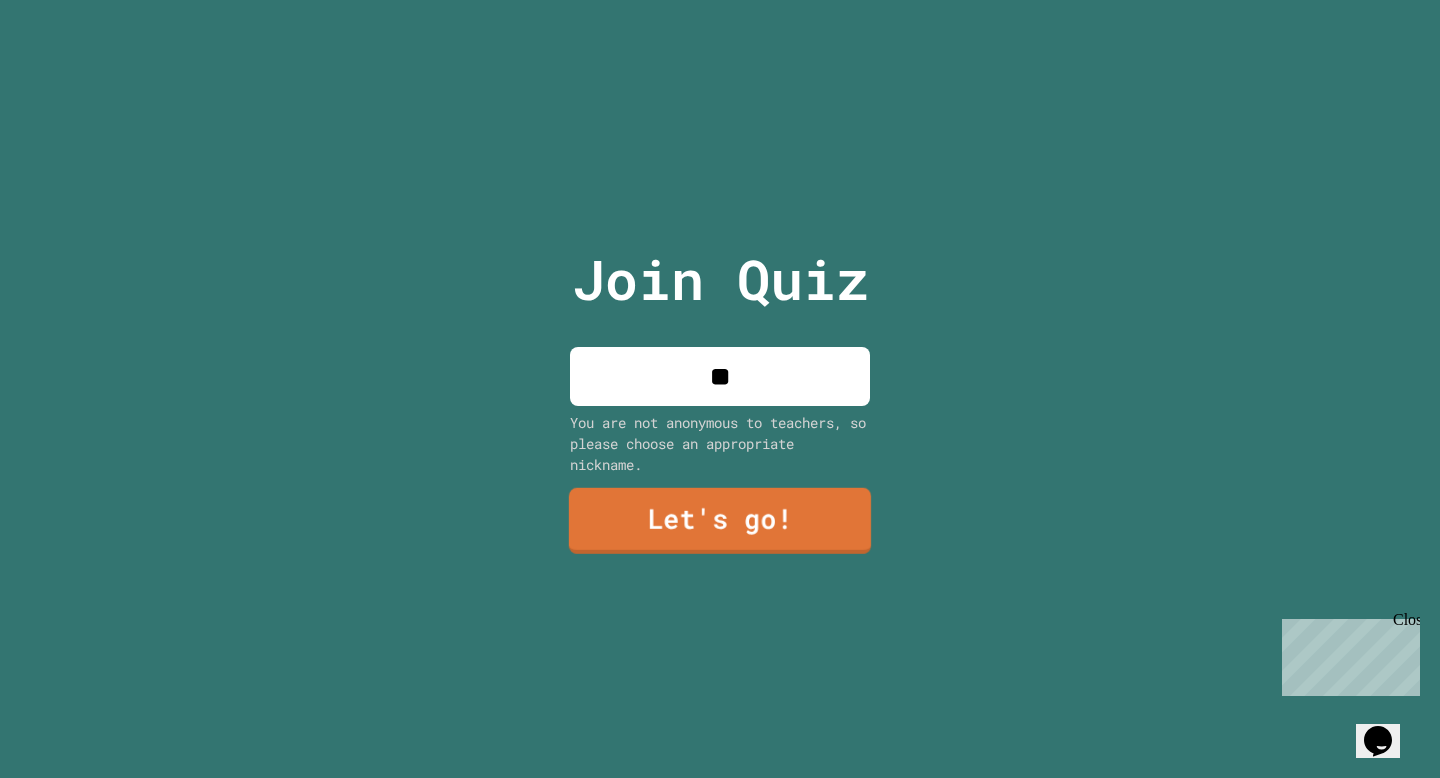 type on "**" 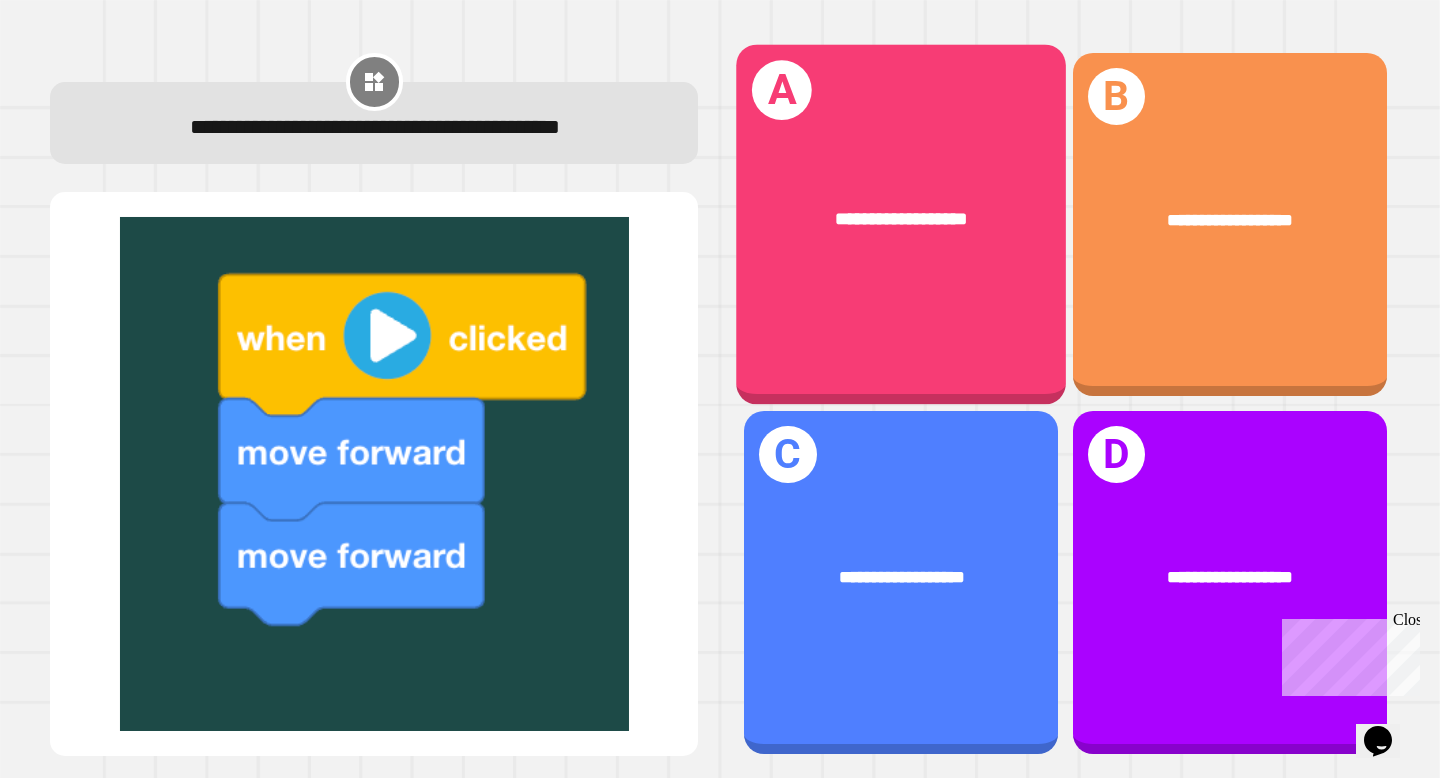 click on "**********" at bounding box center (902, 219) 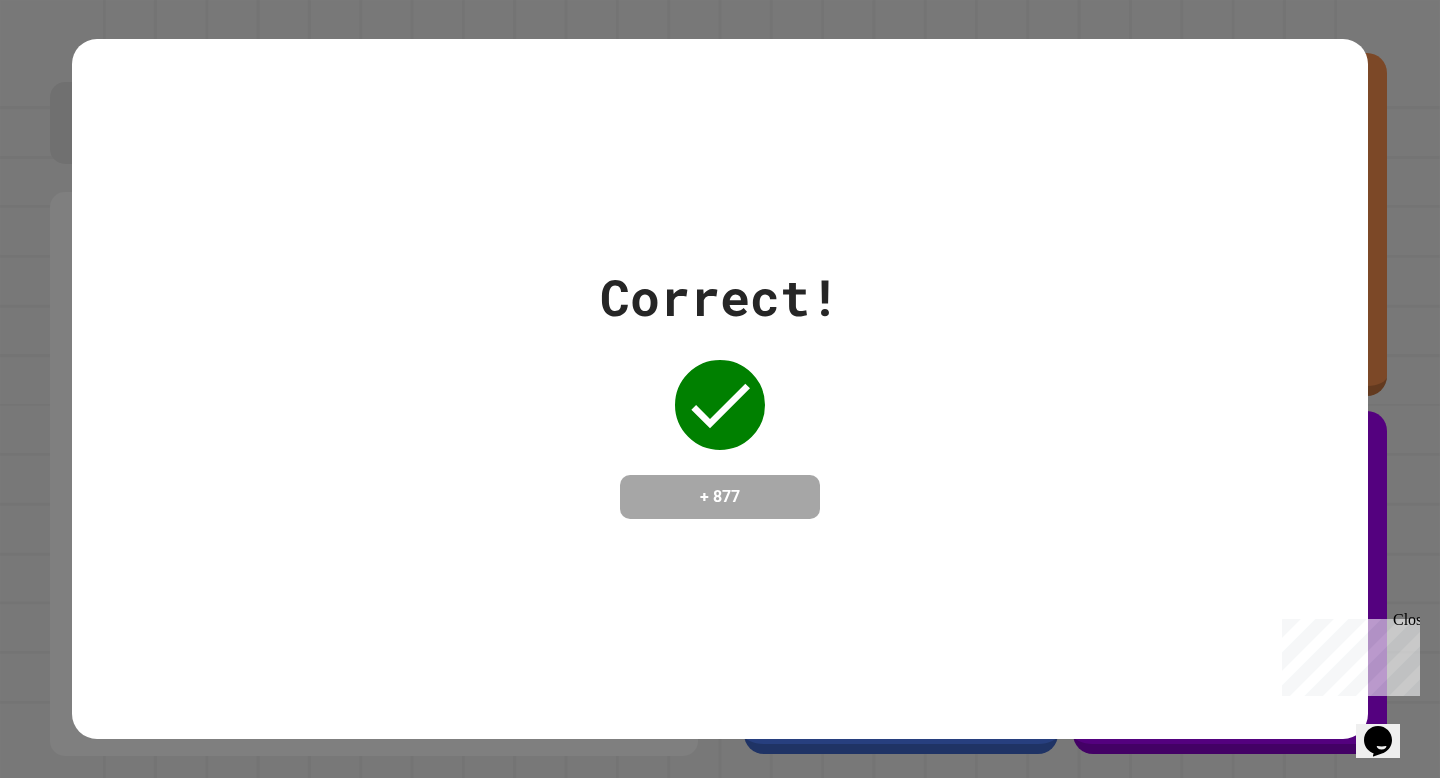 click on "Correct!   + 877" at bounding box center [720, 389] 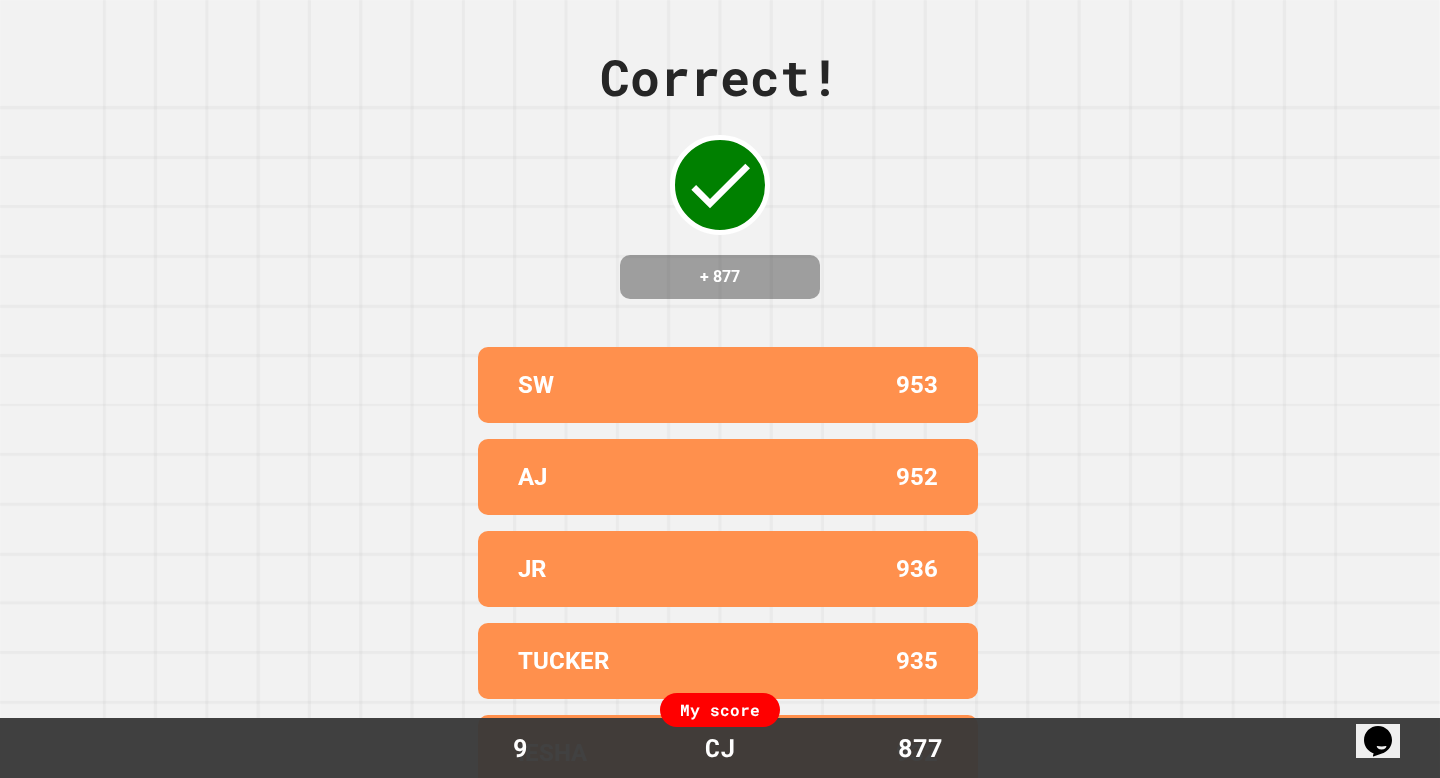 scroll, scrollTop: 0, scrollLeft: 0, axis: both 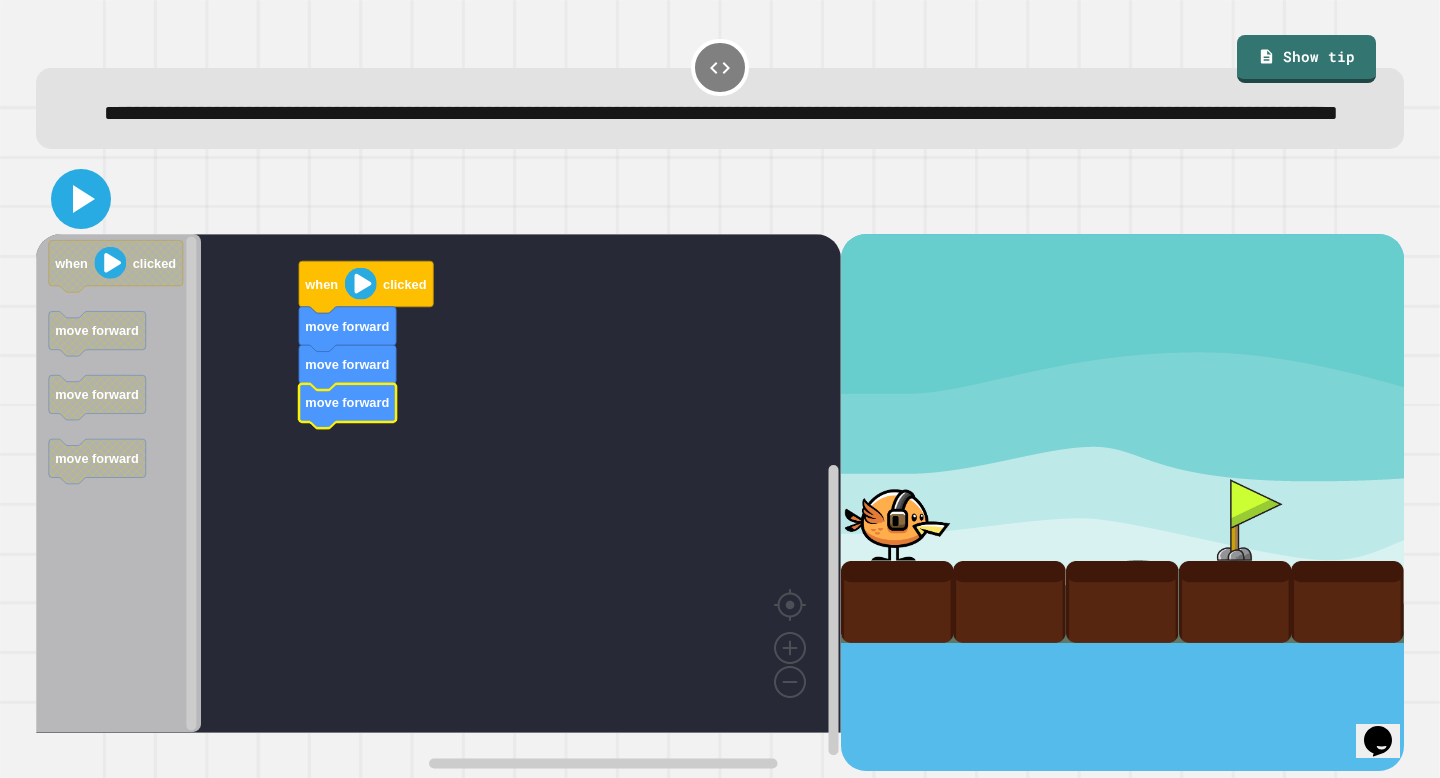 click 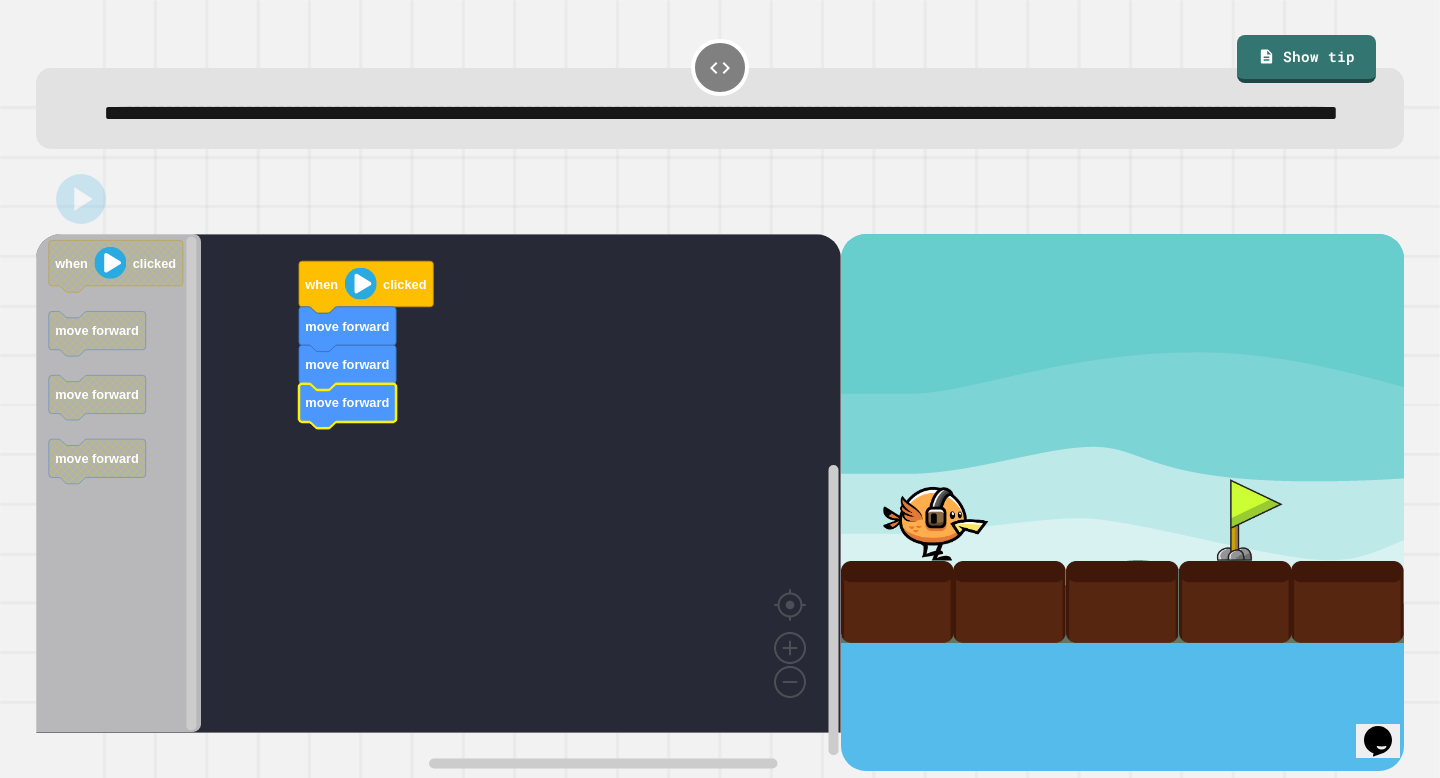 click at bounding box center (2375, 514) 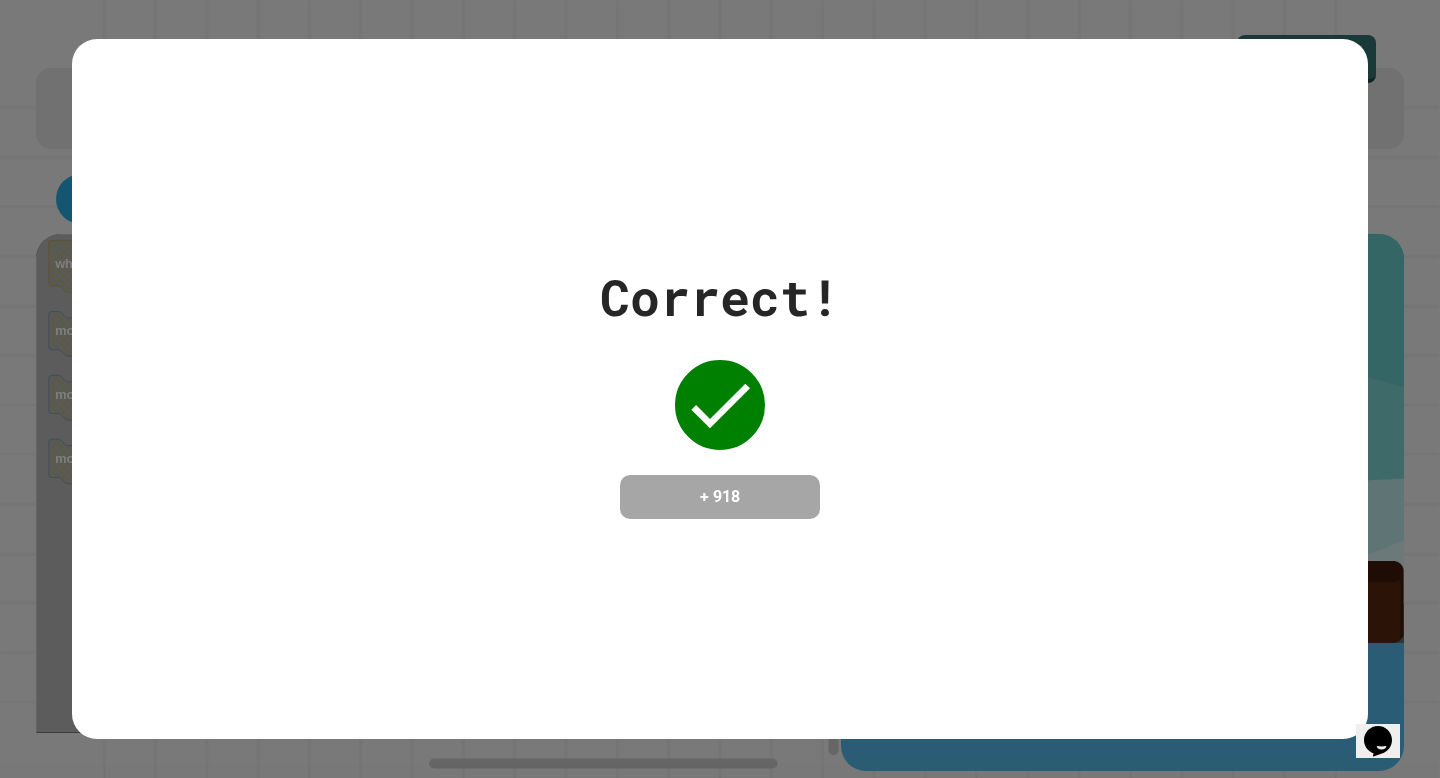 click on "Correct!   + 918" at bounding box center (720, 389) 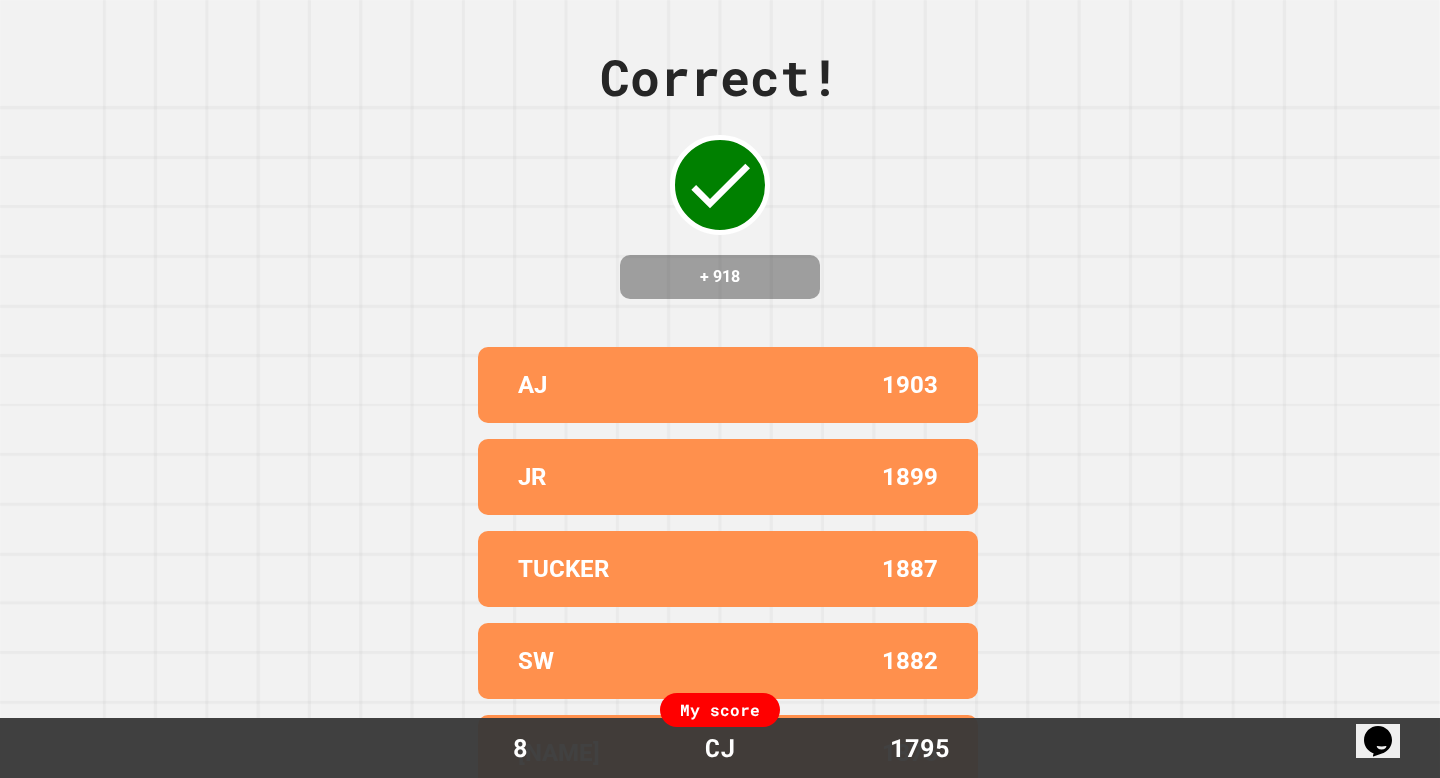 scroll, scrollTop: 39, scrollLeft: 0, axis: vertical 